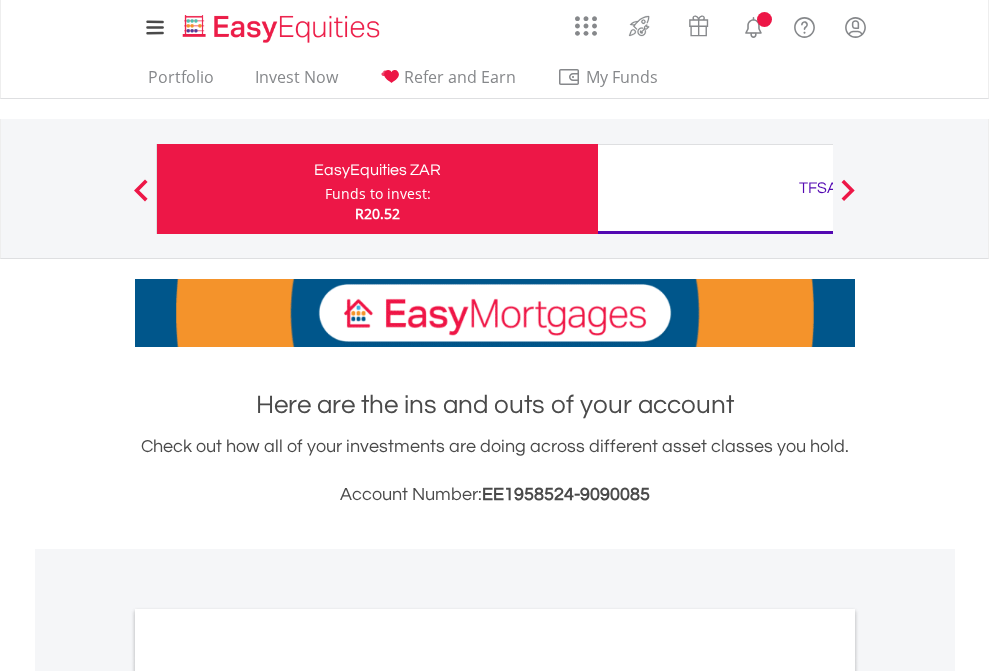 scroll, scrollTop: 0, scrollLeft: 0, axis: both 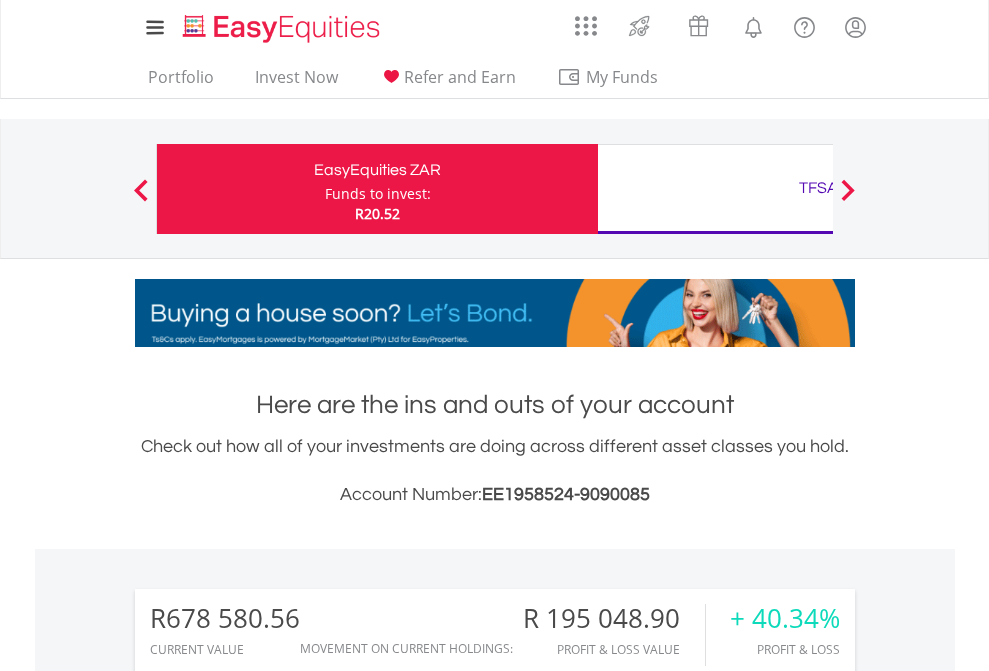click on "Funds to invest:" at bounding box center [378, 194] 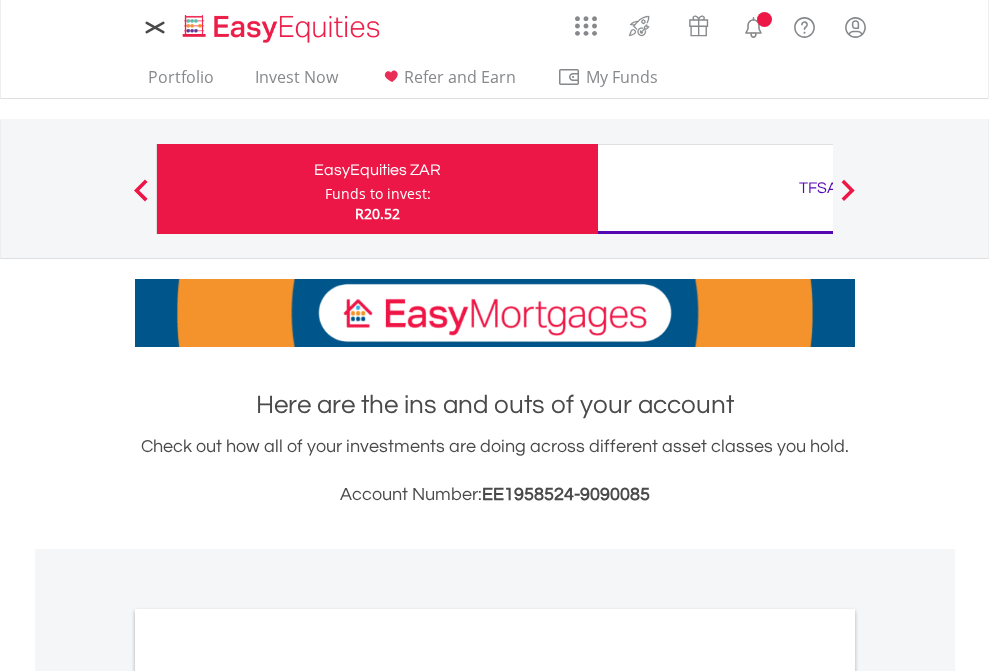 scroll, scrollTop: 0, scrollLeft: 0, axis: both 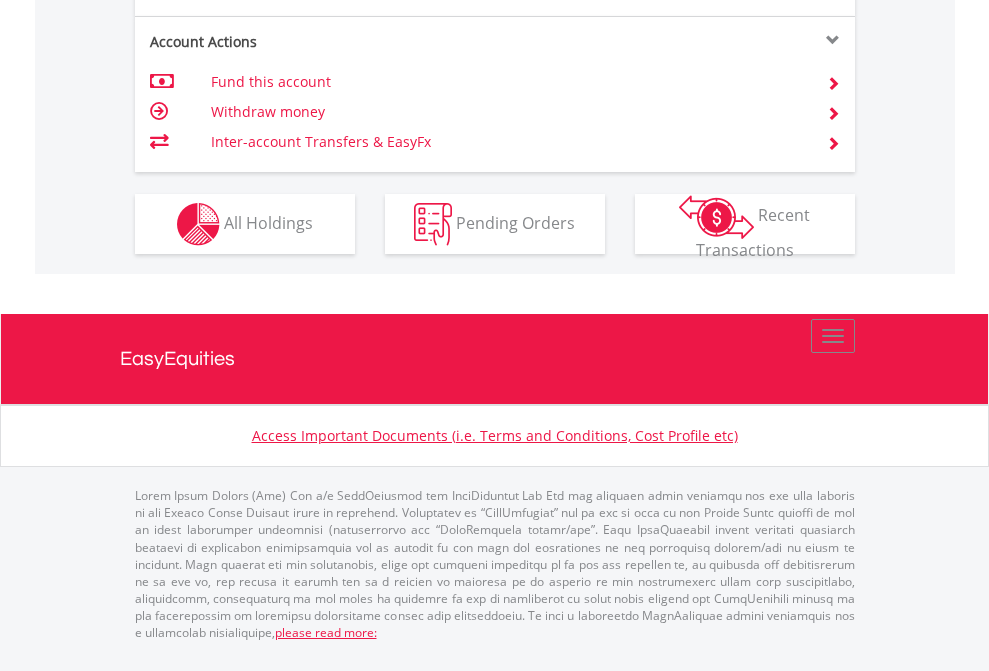 click on "Investment types" at bounding box center (706, -337) 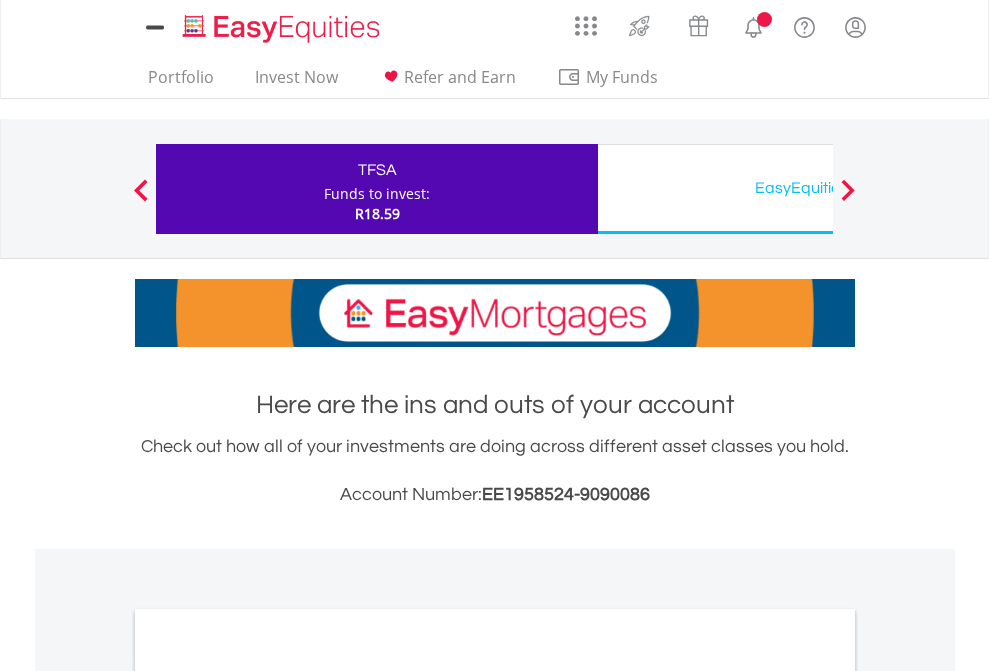 scroll, scrollTop: 0, scrollLeft: 0, axis: both 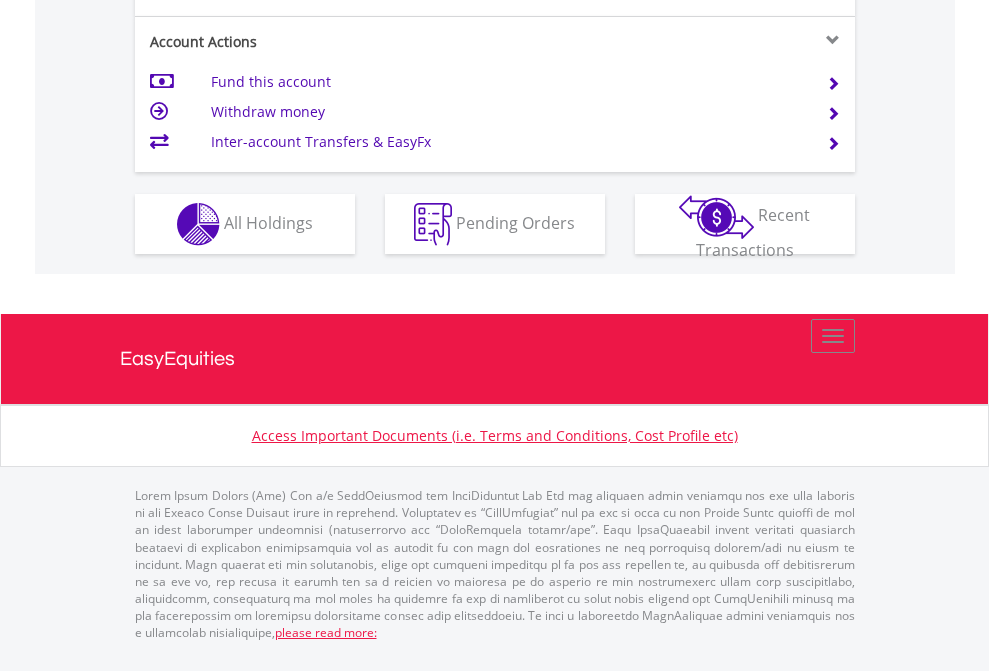 click on "Investment types" at bounding box center [706, -337] 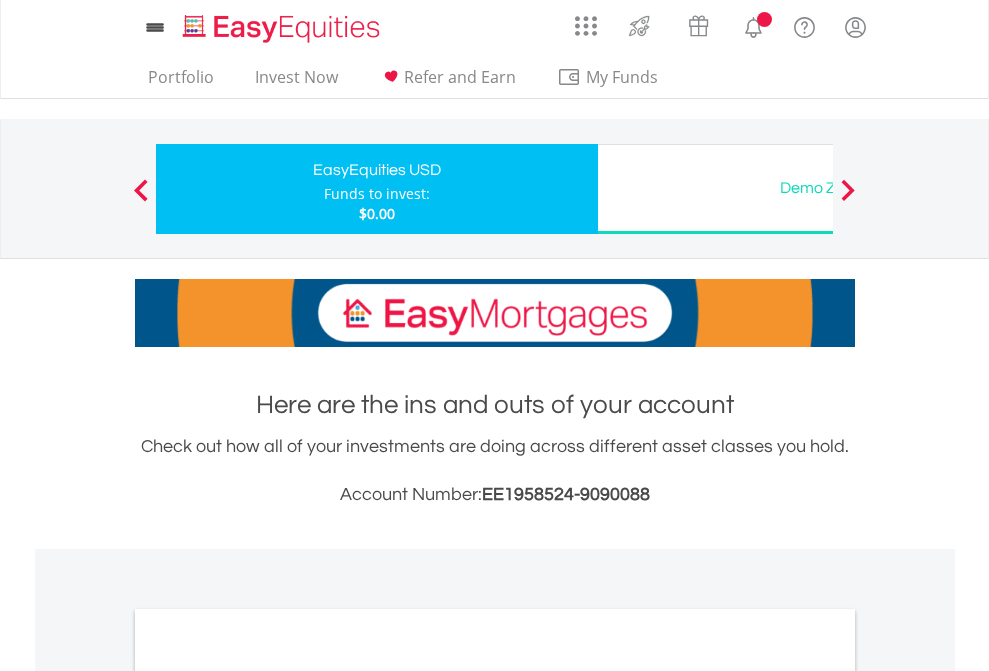 scroll, scrollTop: 0, scrollLeft: 0, axis: both 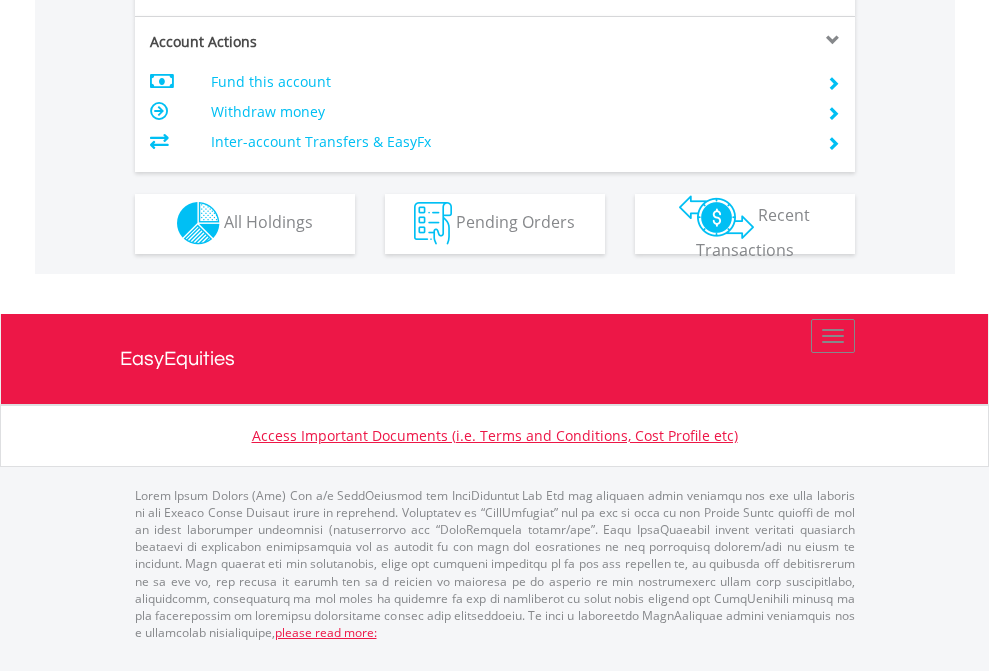 click on "Investment types" at bounding box center [706, -353] 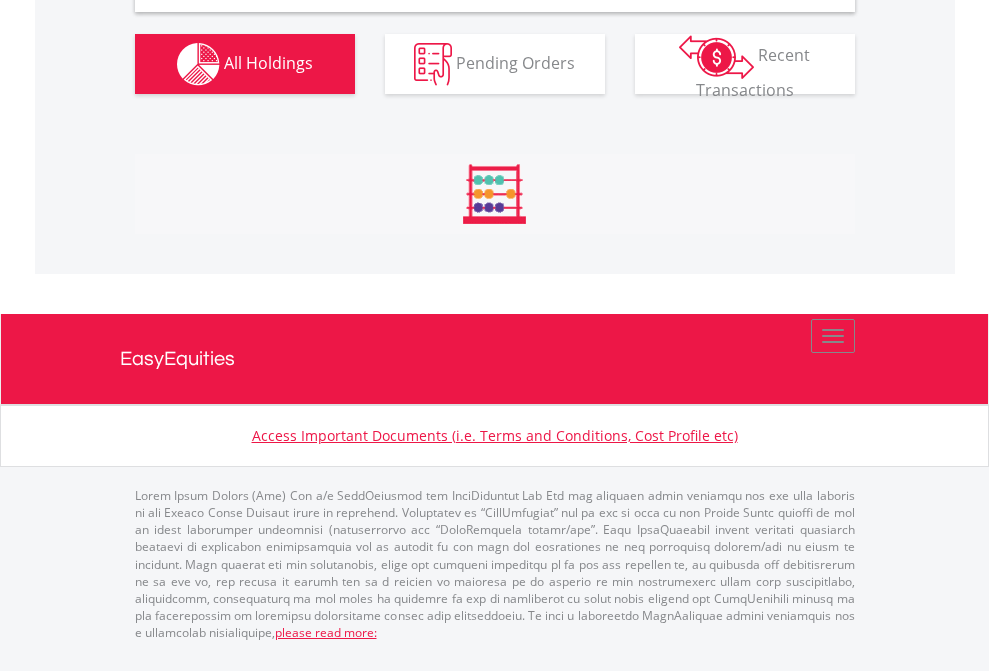 scroll, scrollTop: 1933, scrollLeft: 0, axis: vertical 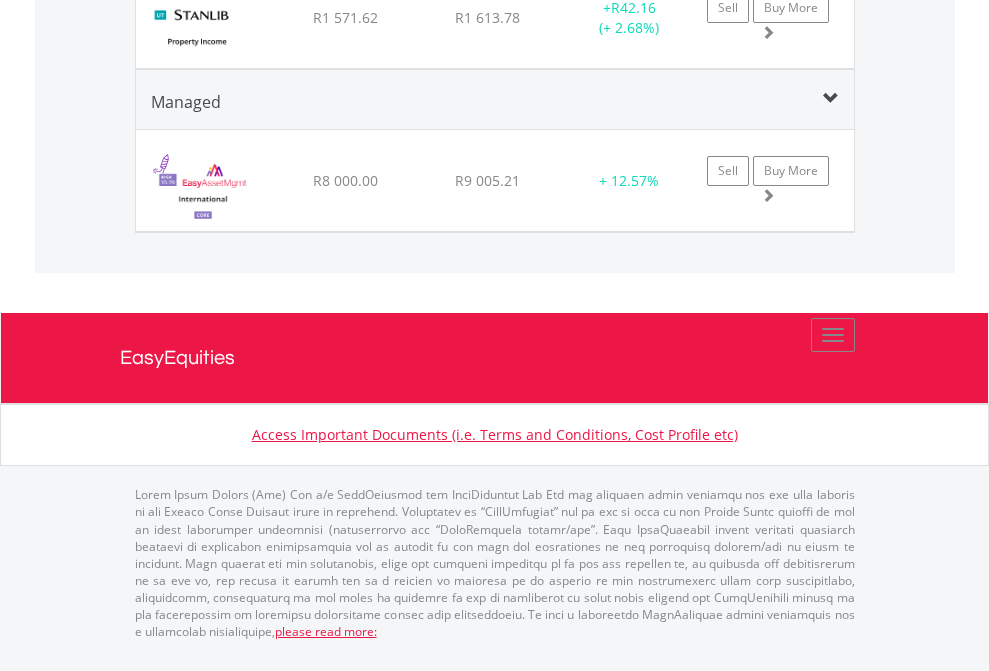 click on "TFSA" at bounding box center [818, -1539] 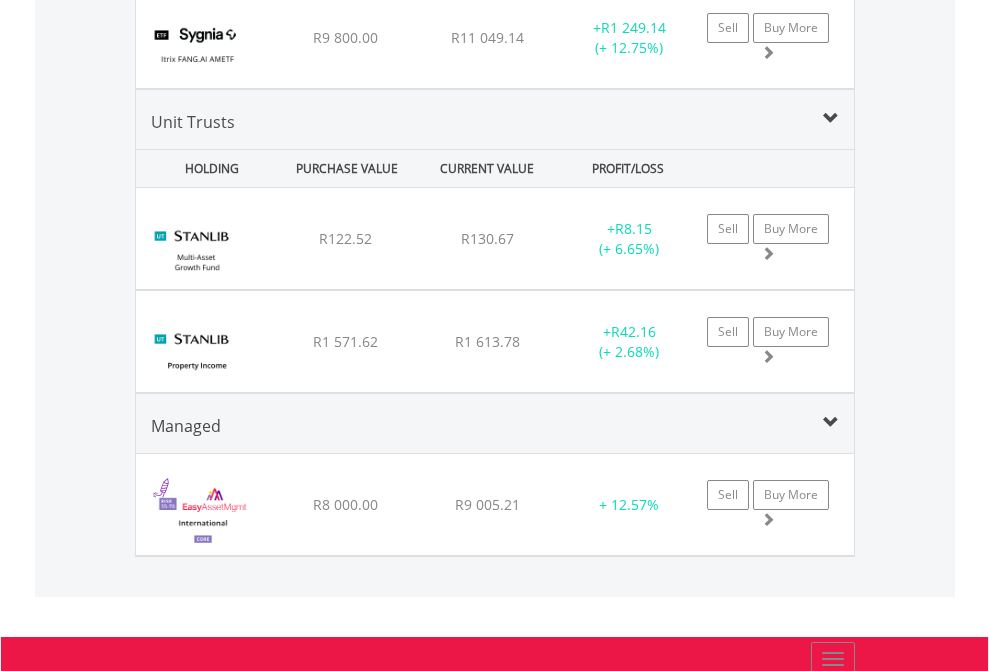 scroll, scrollTop: 144, scrollLeft: 0, axis: vertical 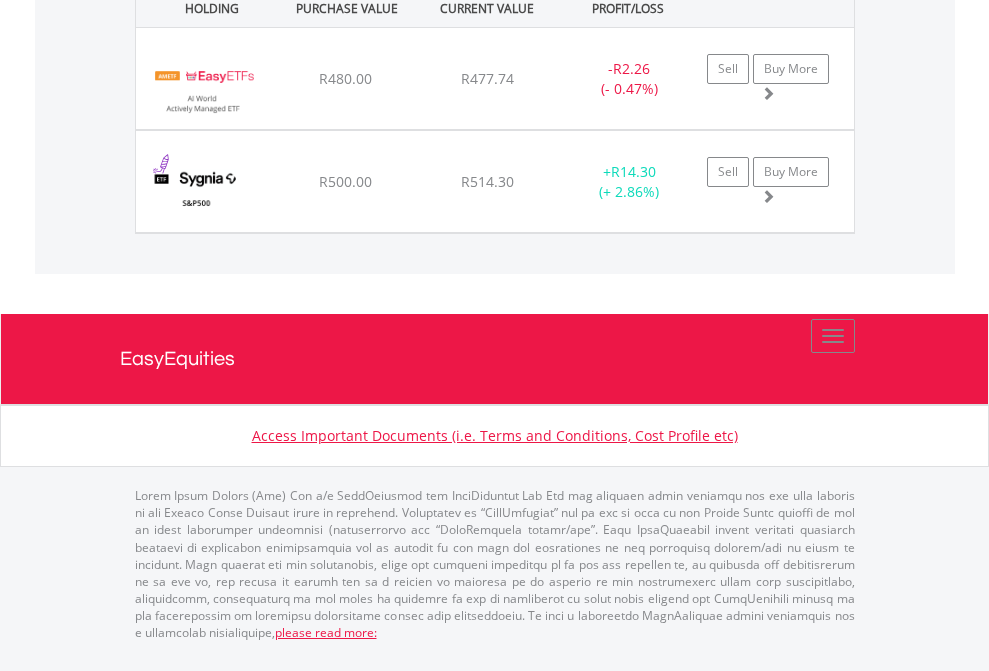 click on "EasyEquities USD" at bounding box center [818, -1071] 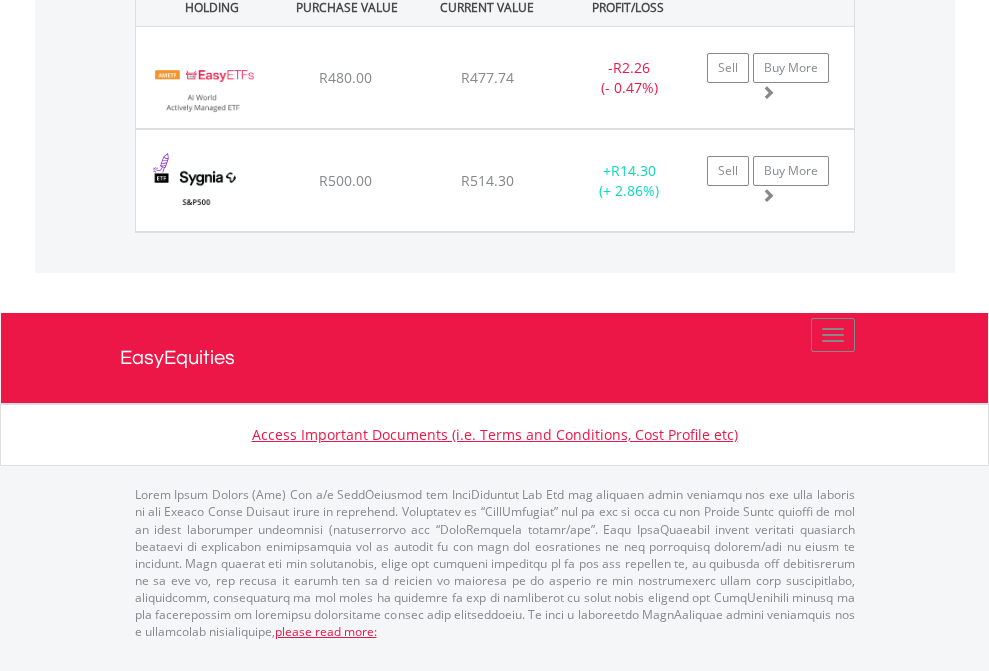 scroll, scrollTop: 144, scrollLeft: 0, axis: vertical 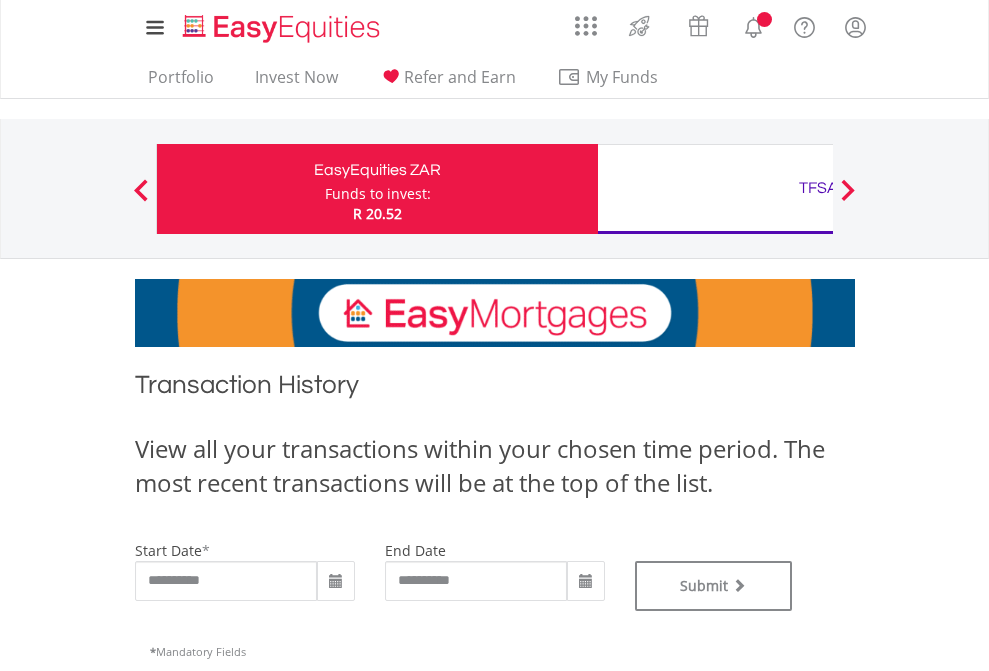 type on "**********" 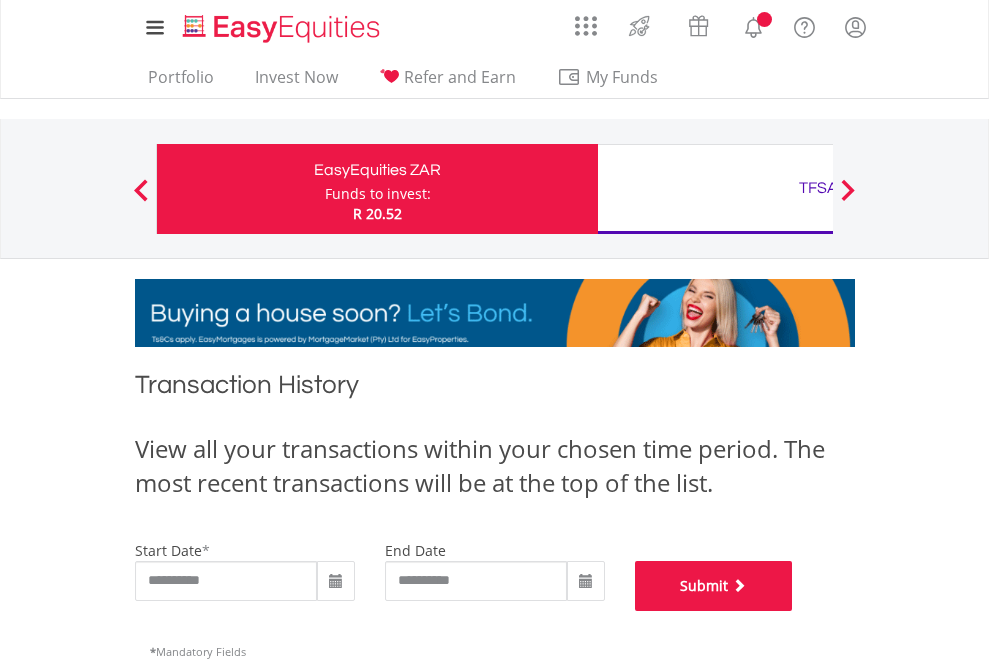 click on "Submit" at bounding box center (714, 586) 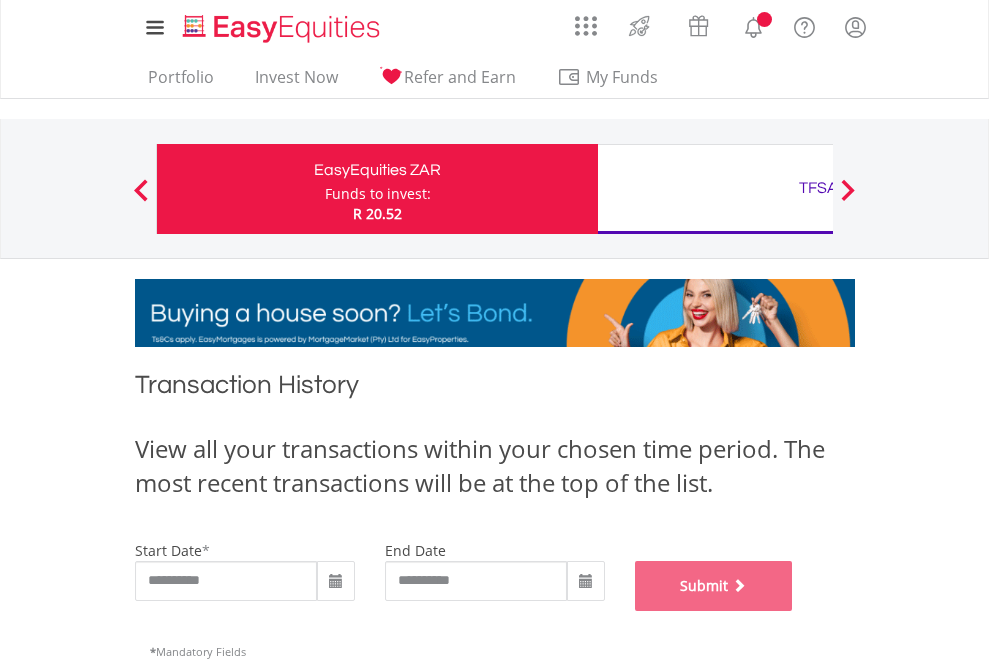 scroll, scrollTop: 811, scrollLeft: 0, axis: vertical 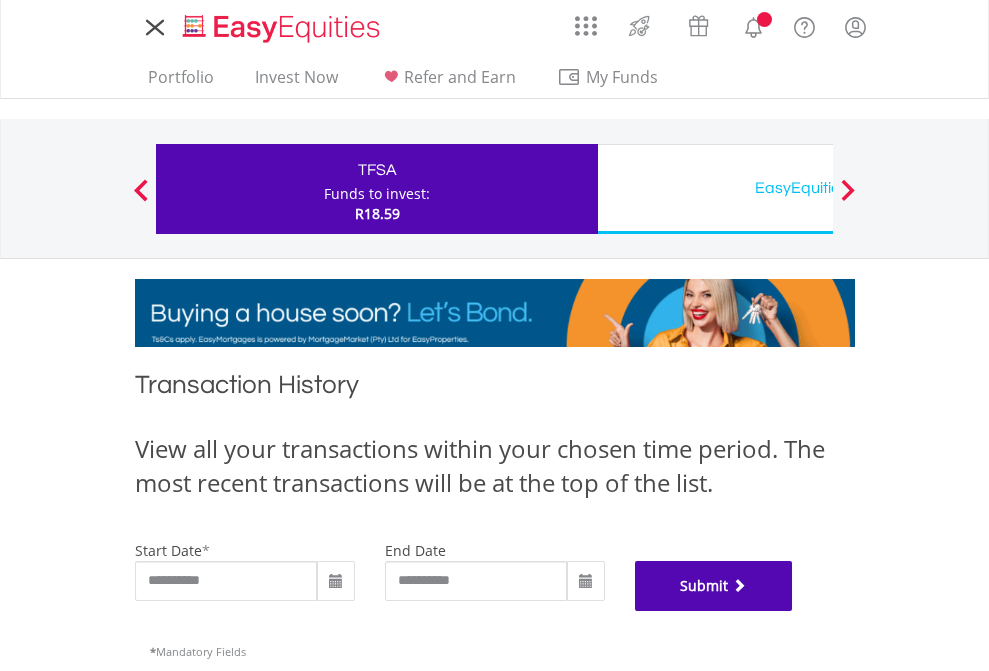 click on "Submit" at bounding box center (714, 586) 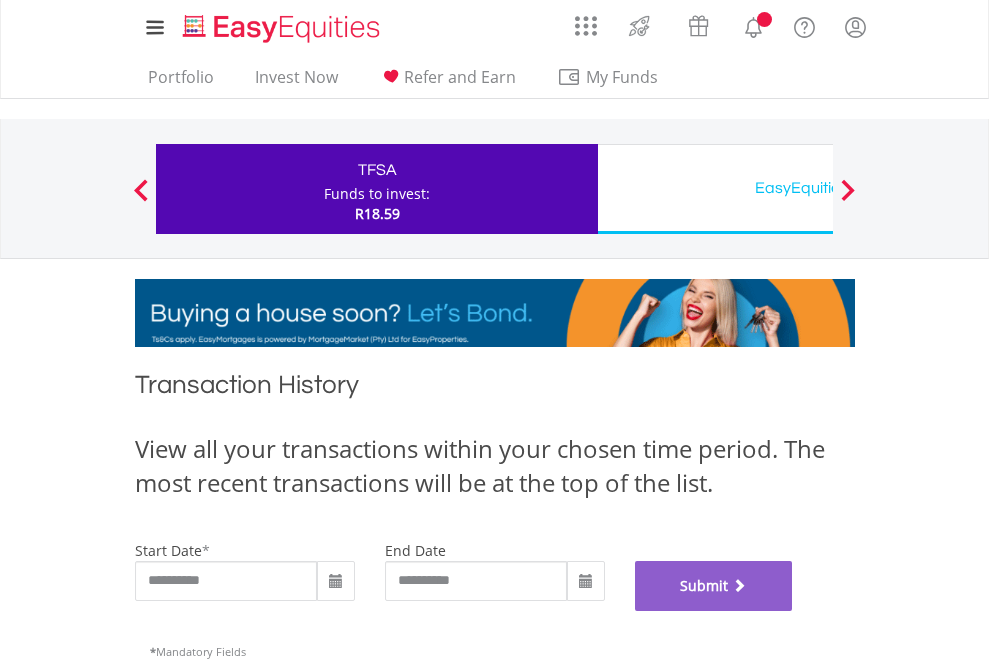 scroll, scrollTop: 811, scrollLeft: 0, axis: vertical 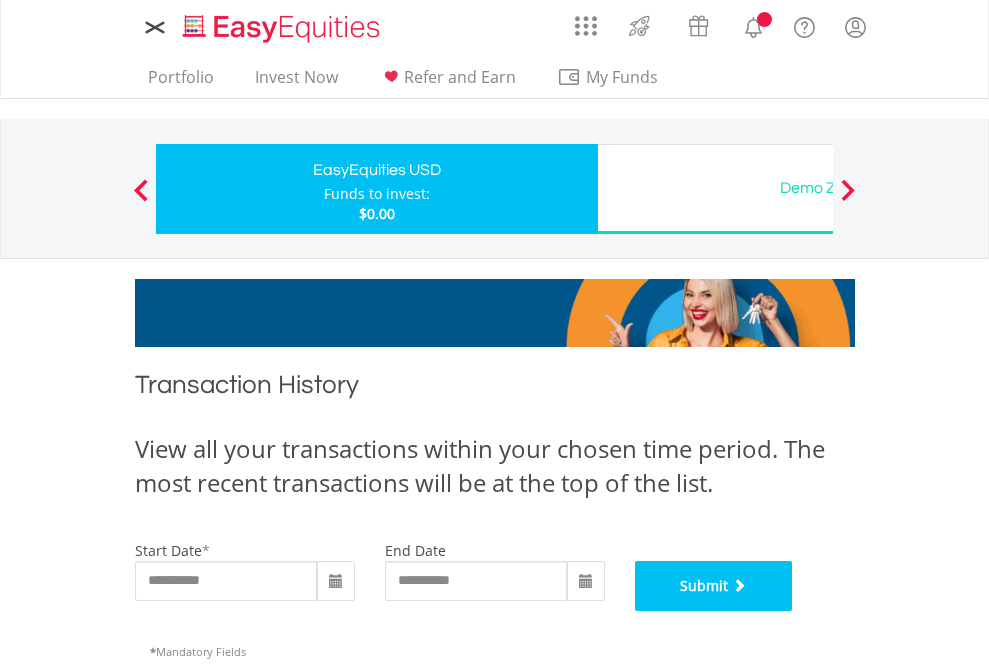 click on "Submit" at bounding box center [714, 586] 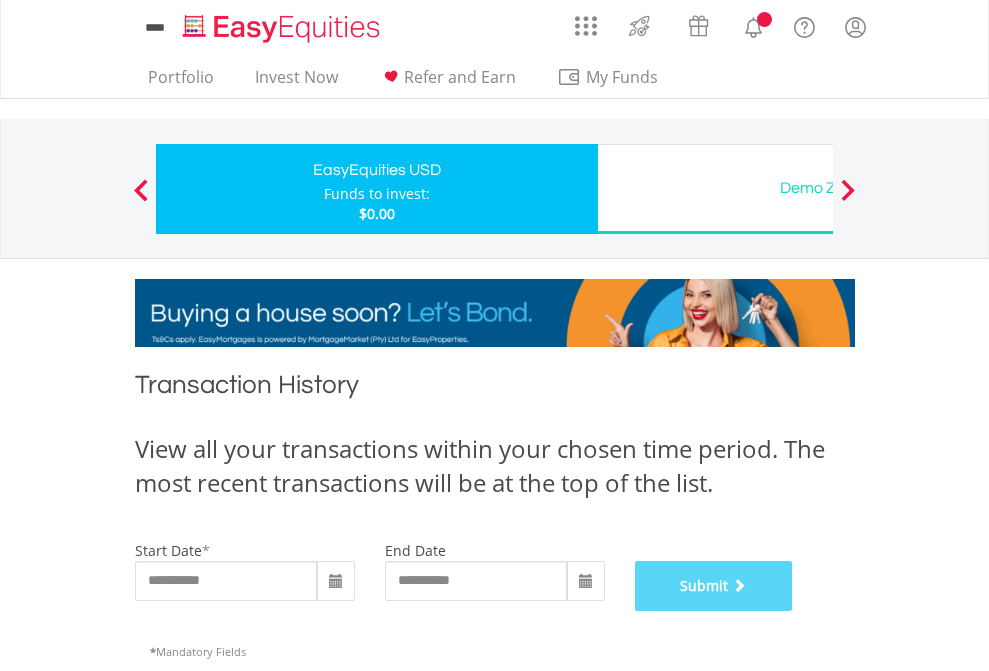 scroll, scrollTop: 811, scrollLeft: 0, axis: vertical 